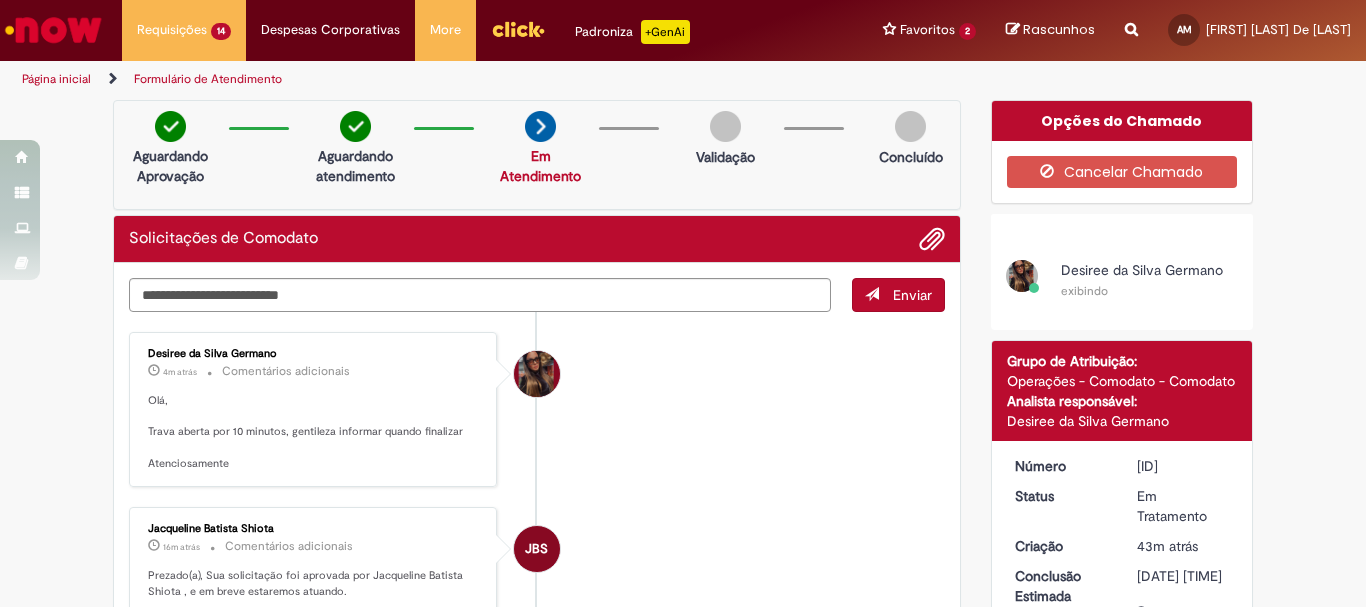 scroll, scrollTop: 0, scrollLeft: 0, axis: both 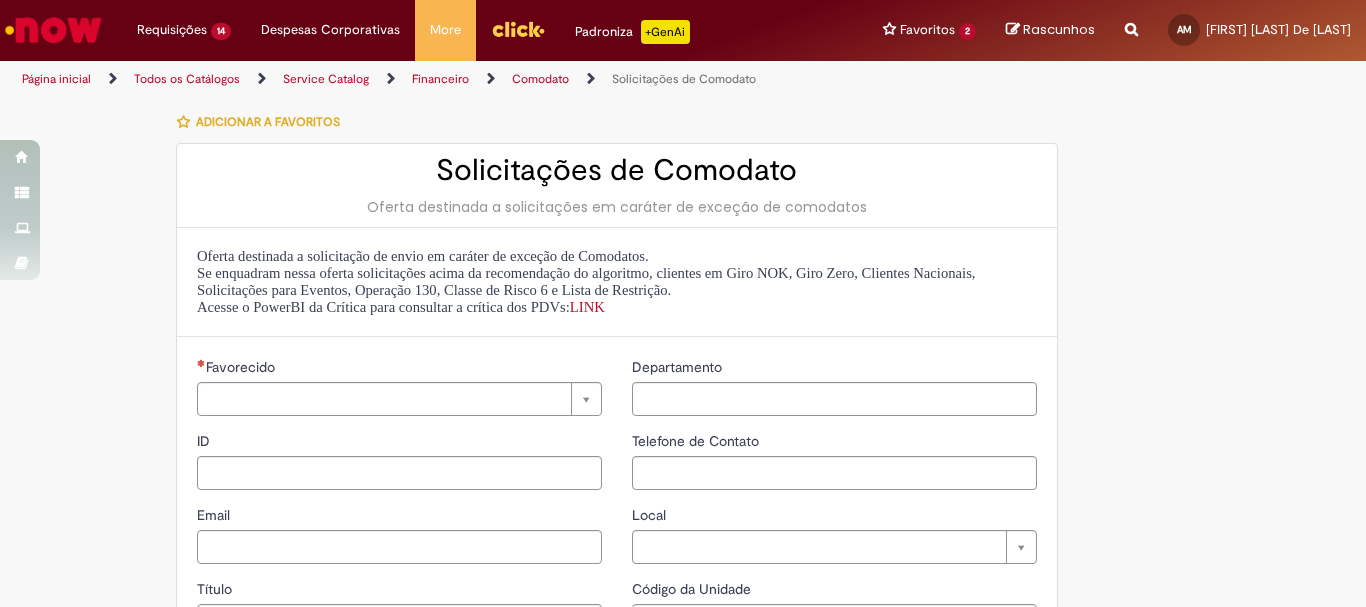 type on "********" 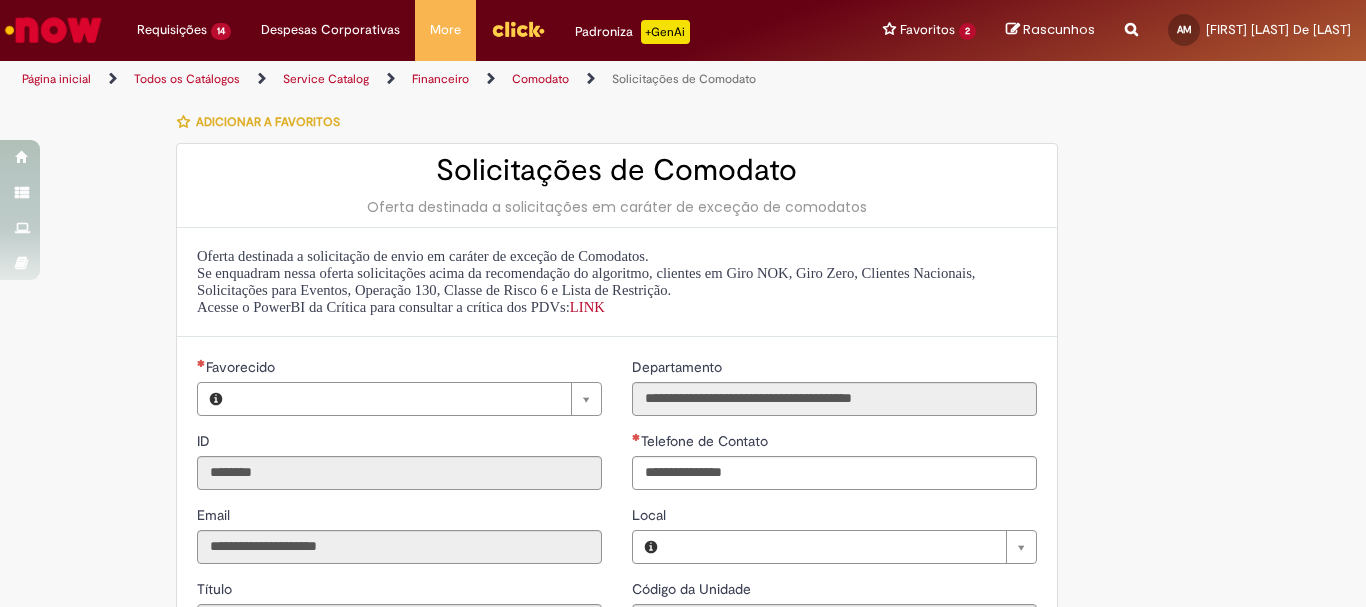type on "**********" 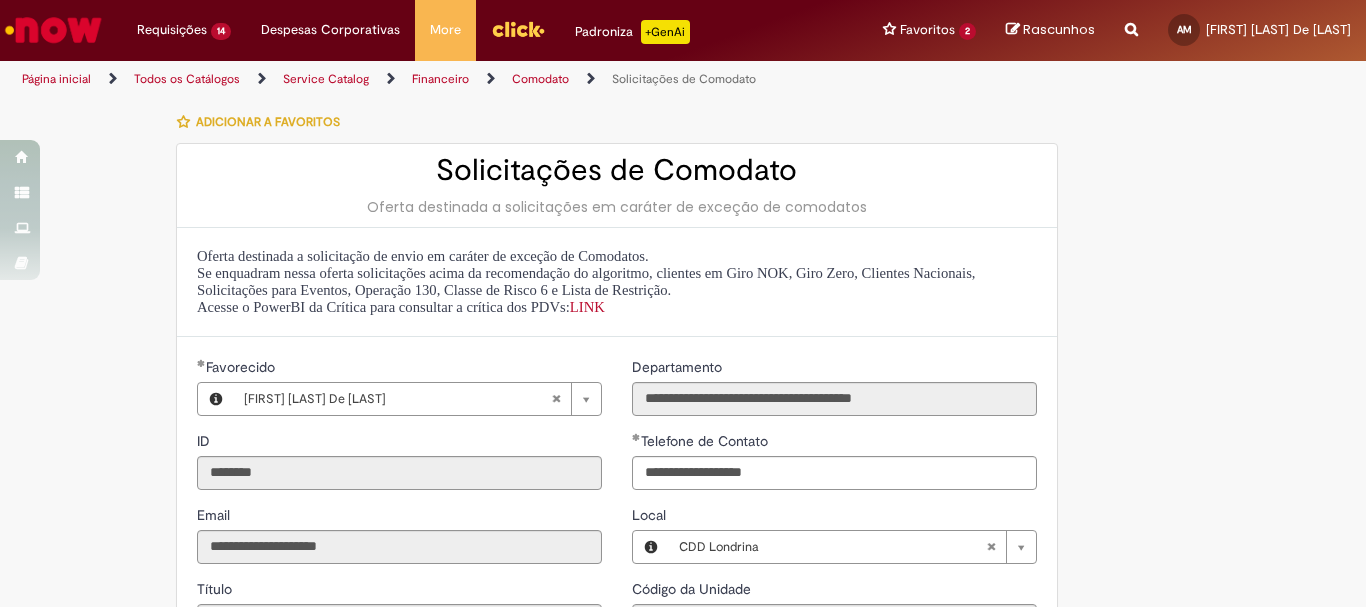 scroll, scrollTop: 500, scrollLeft: 0, axis: vertical 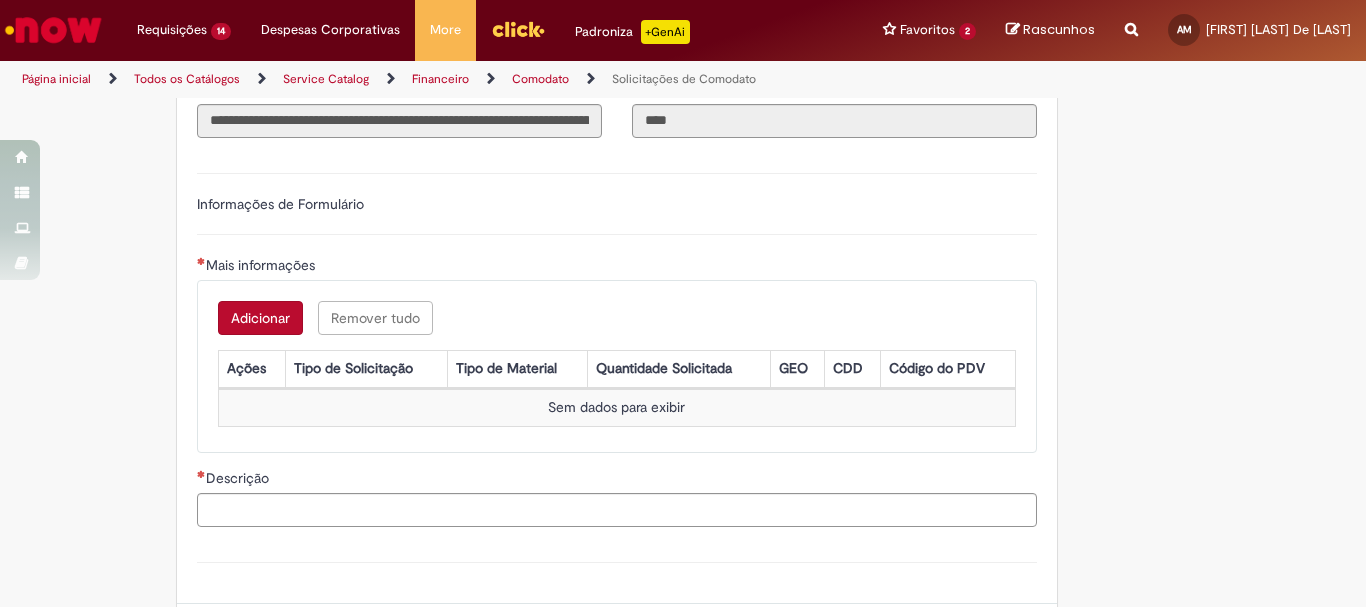 click on "Adicionar" at bounding box center (260, 318) 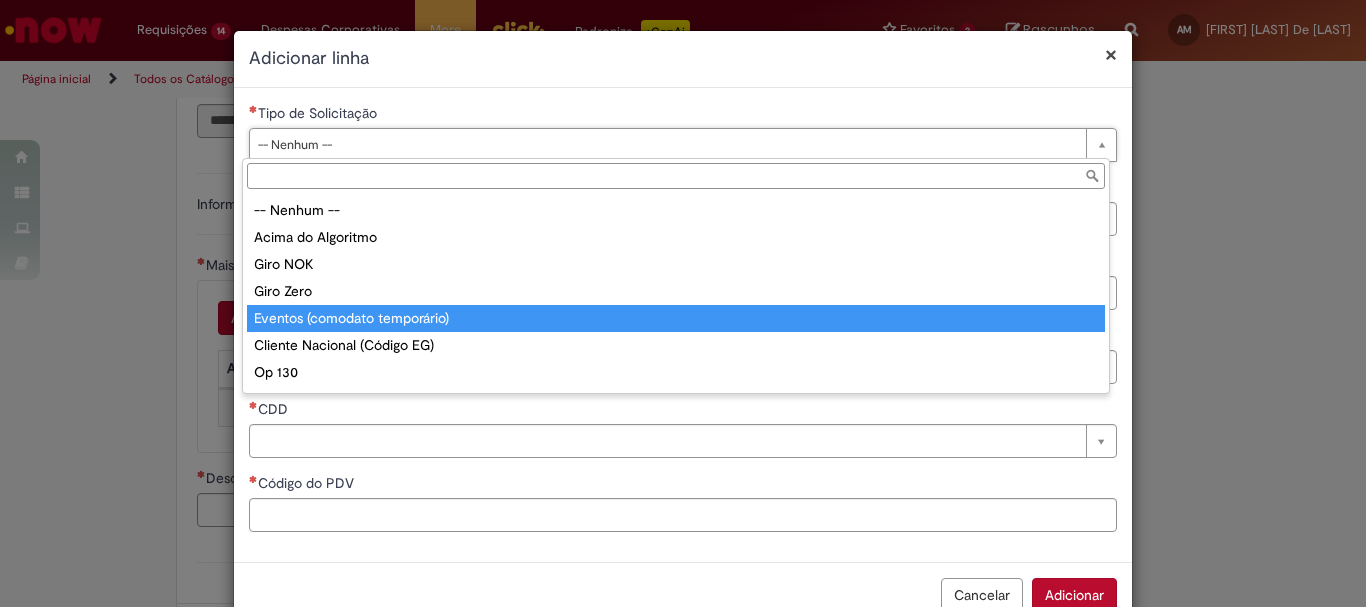 scroll, scrollTop: 51, scrollLeft: 0, axis: vertical 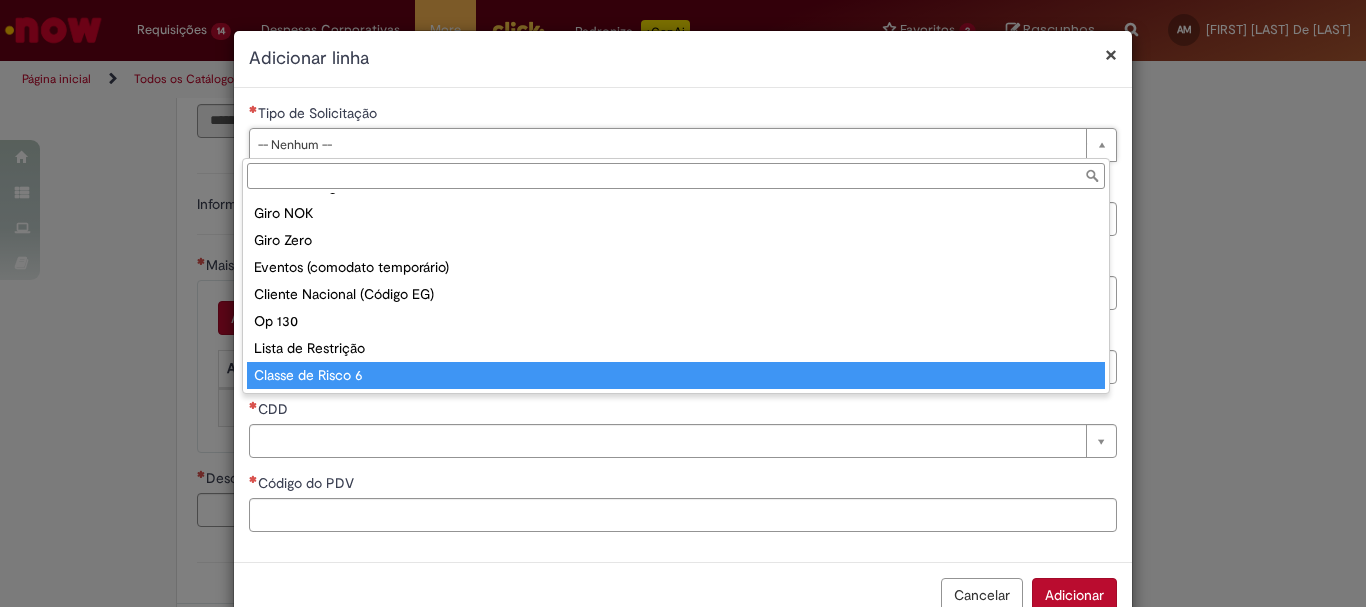 type on "**********" 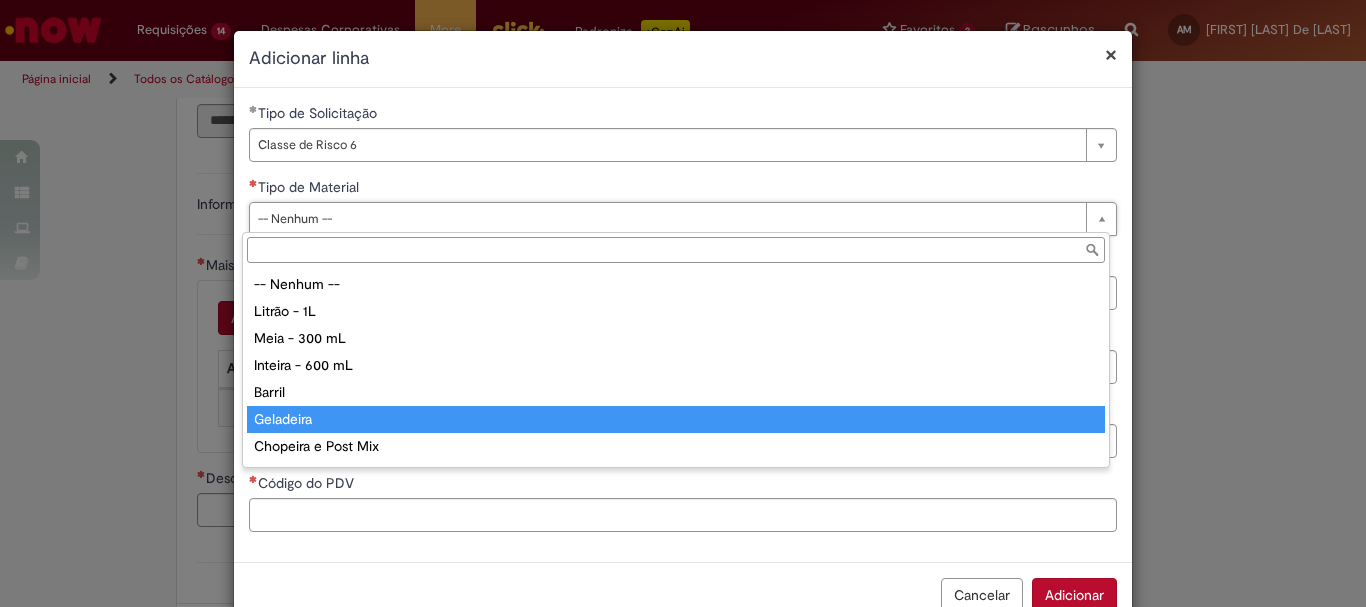 type on "*********" 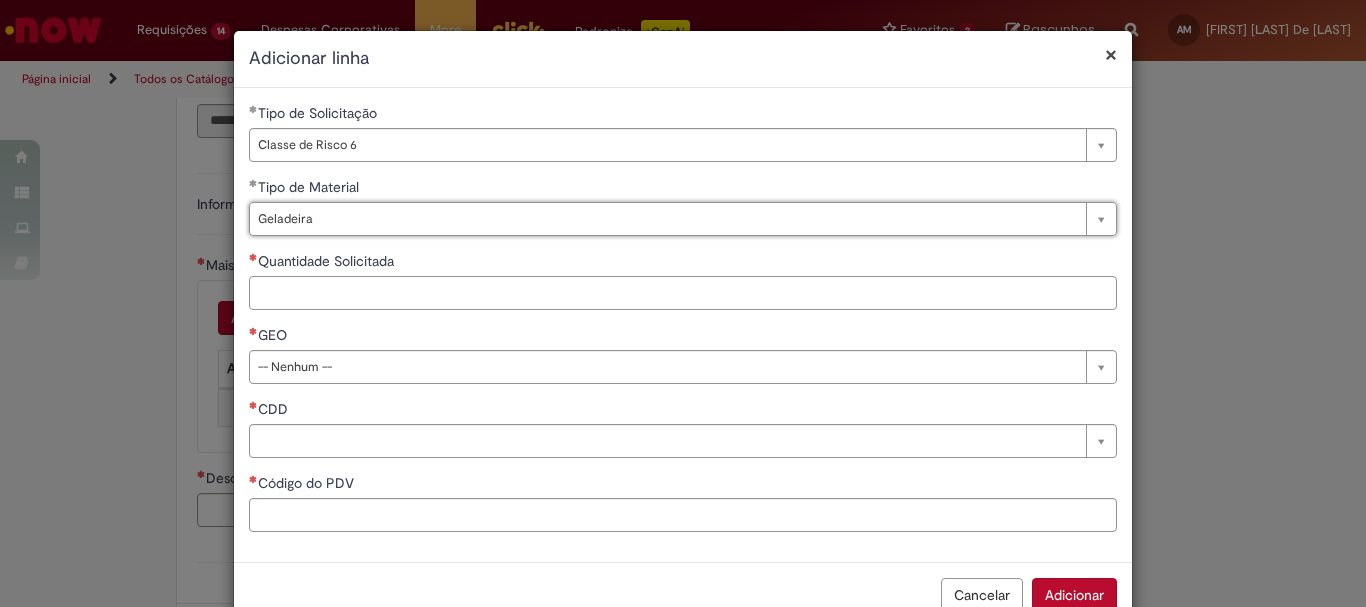 click on "Quantidade Solicitada" at bounding box center [683, 293] 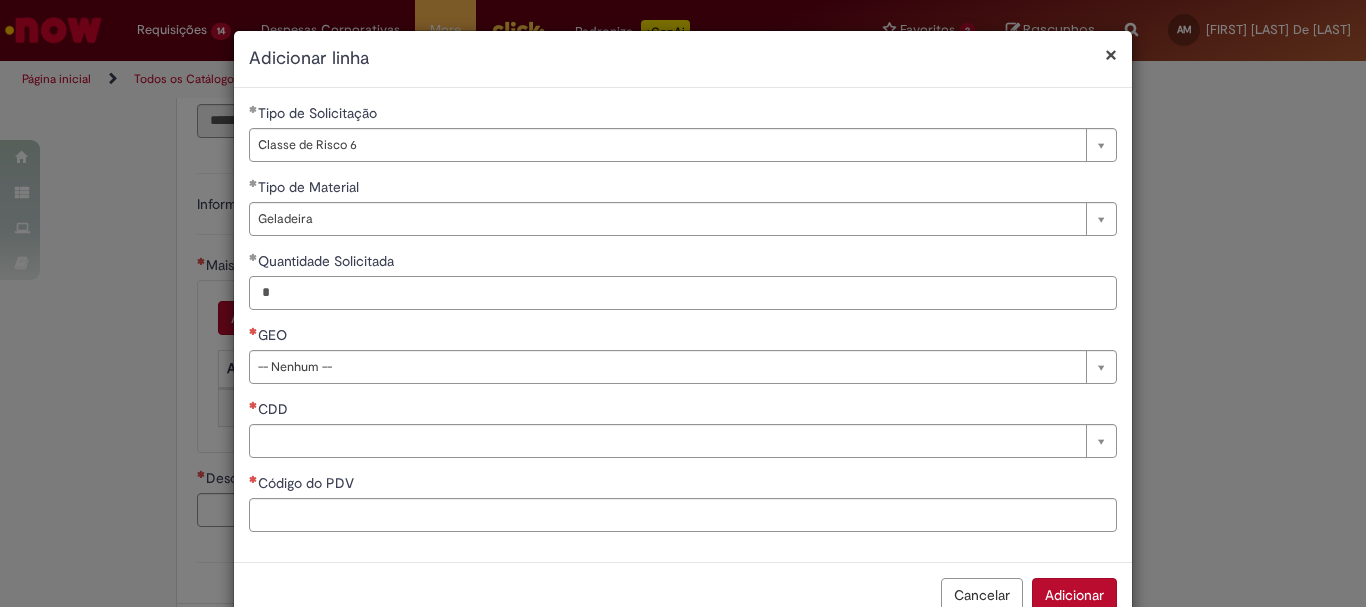 type on "*" 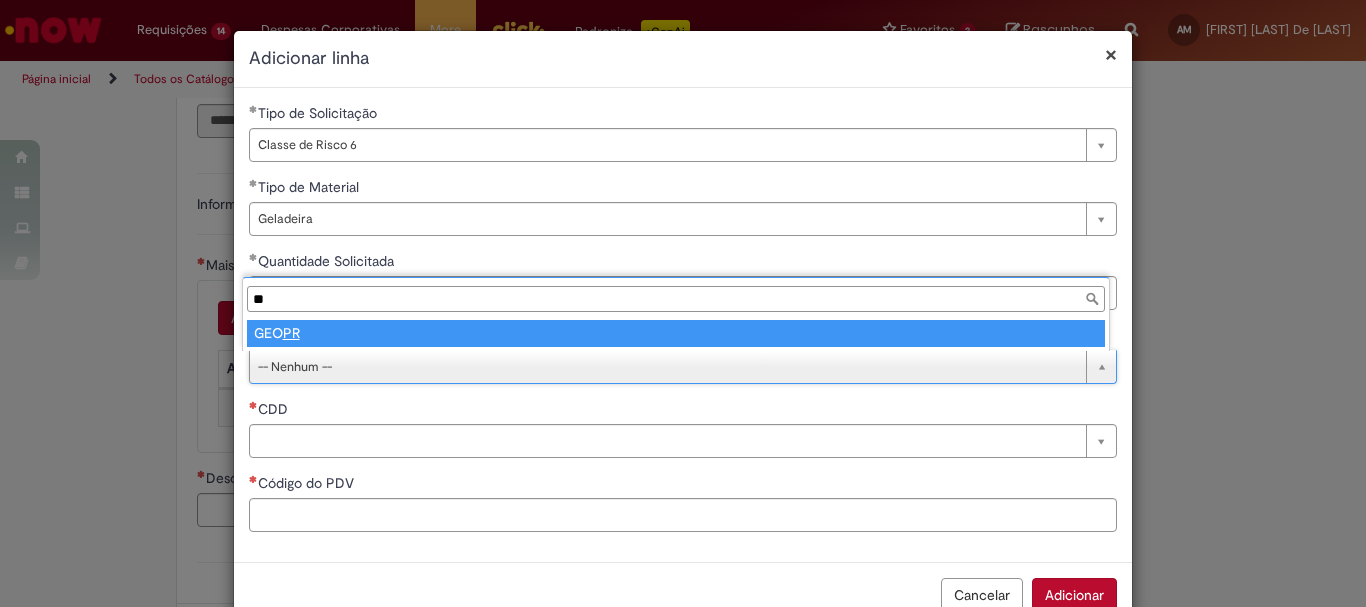 type on "**" 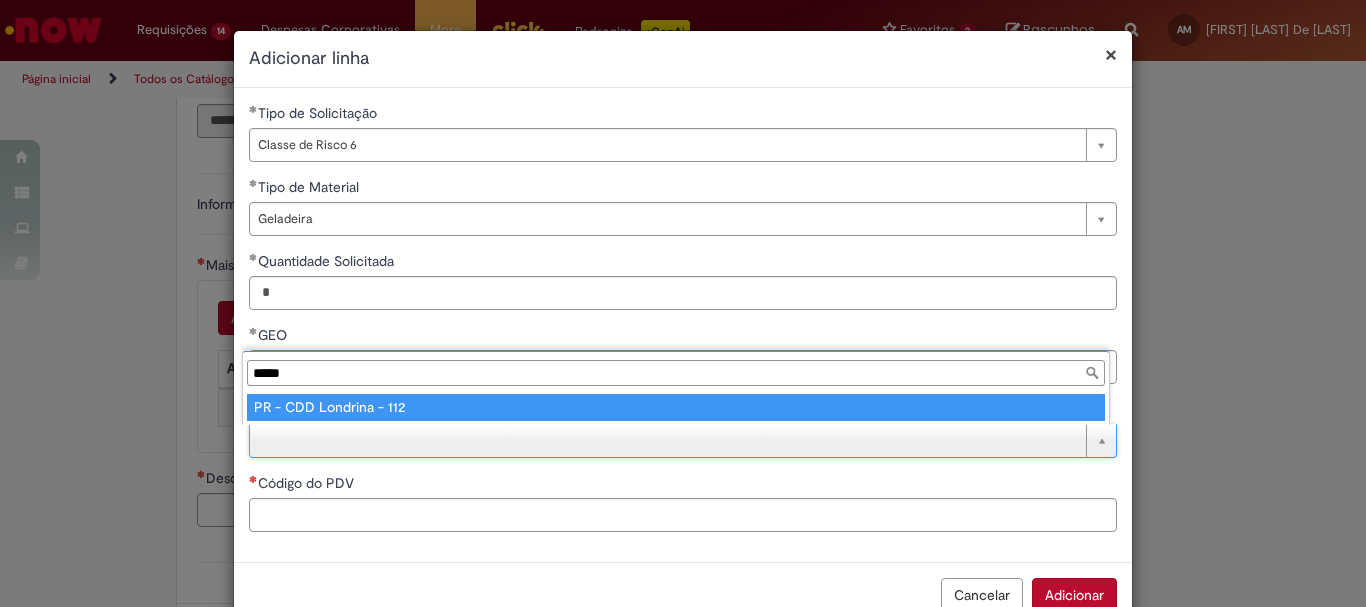 type on "*****" 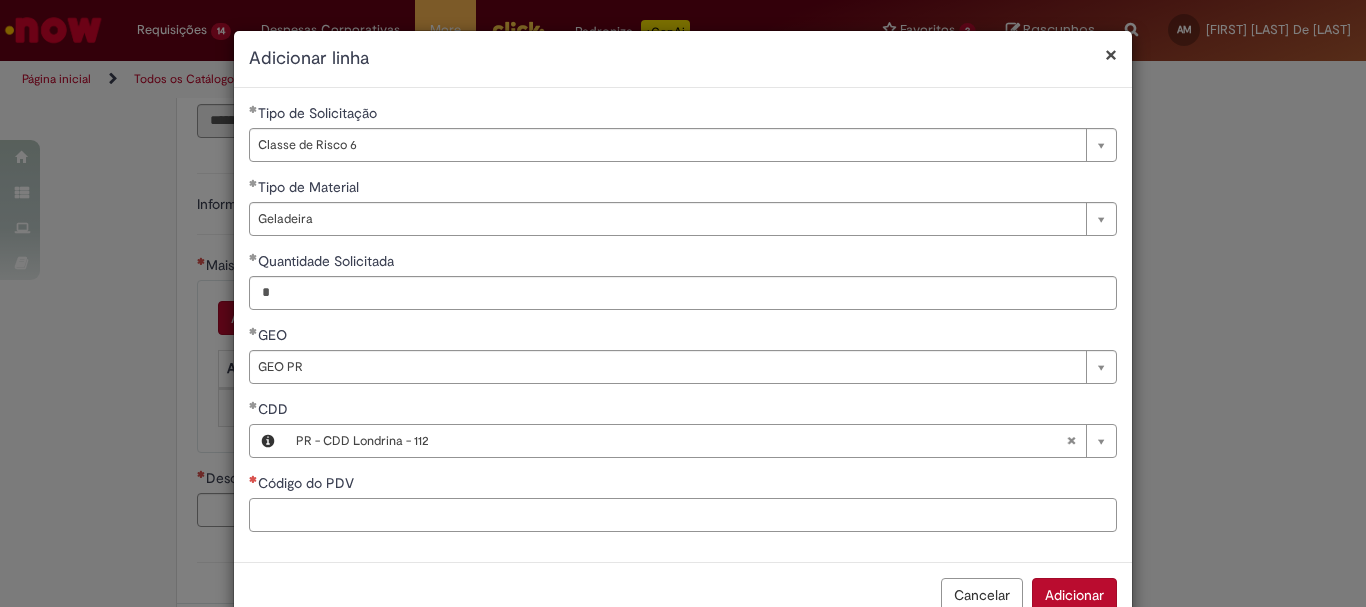 click on "Código do PDV" at bounding box center (683, 515) 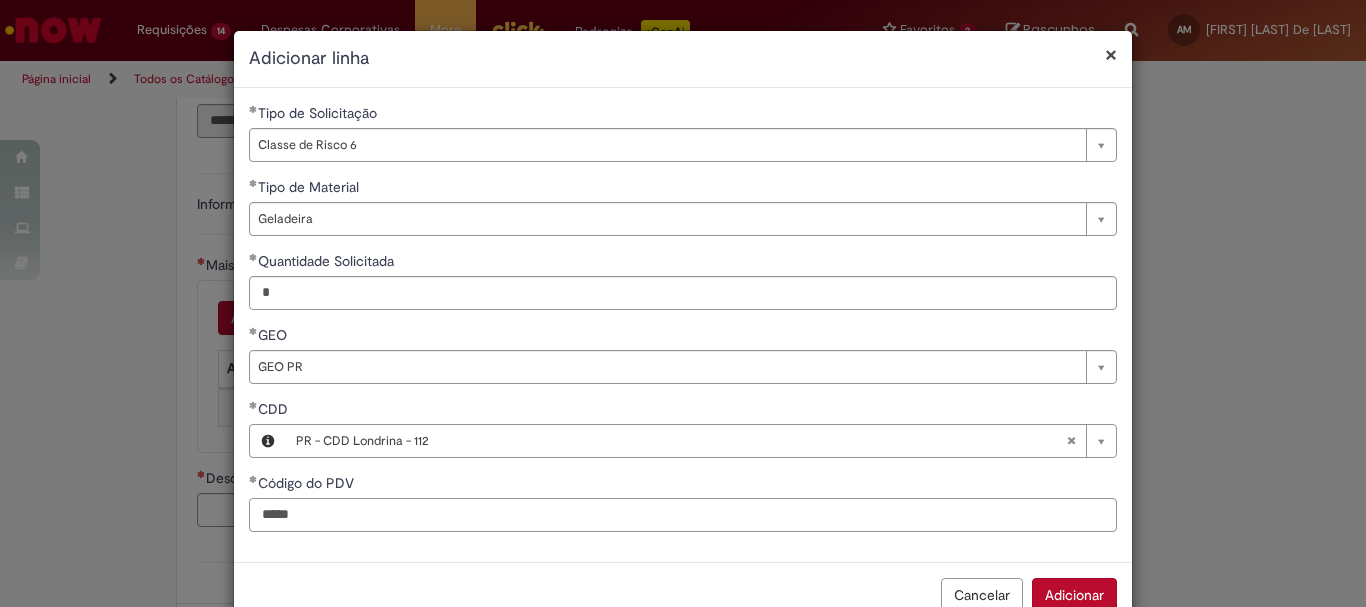 type on "*****" 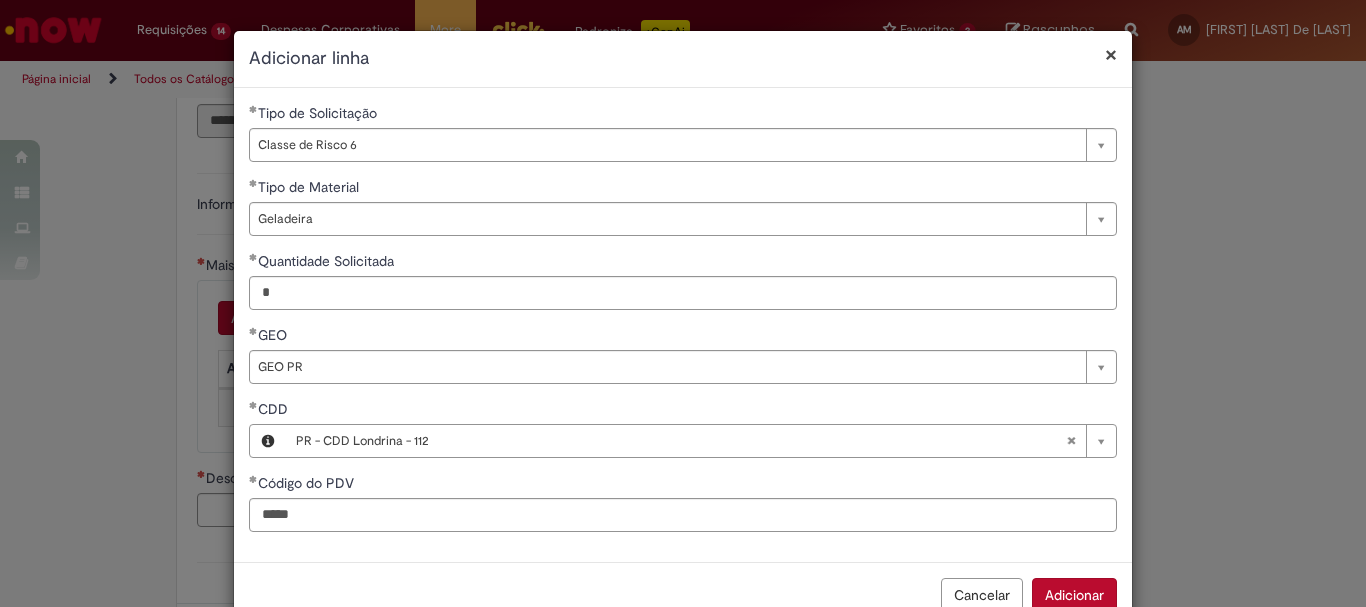 scroll, scrollTop: 5, scrollLeft: 0, axis: vertical 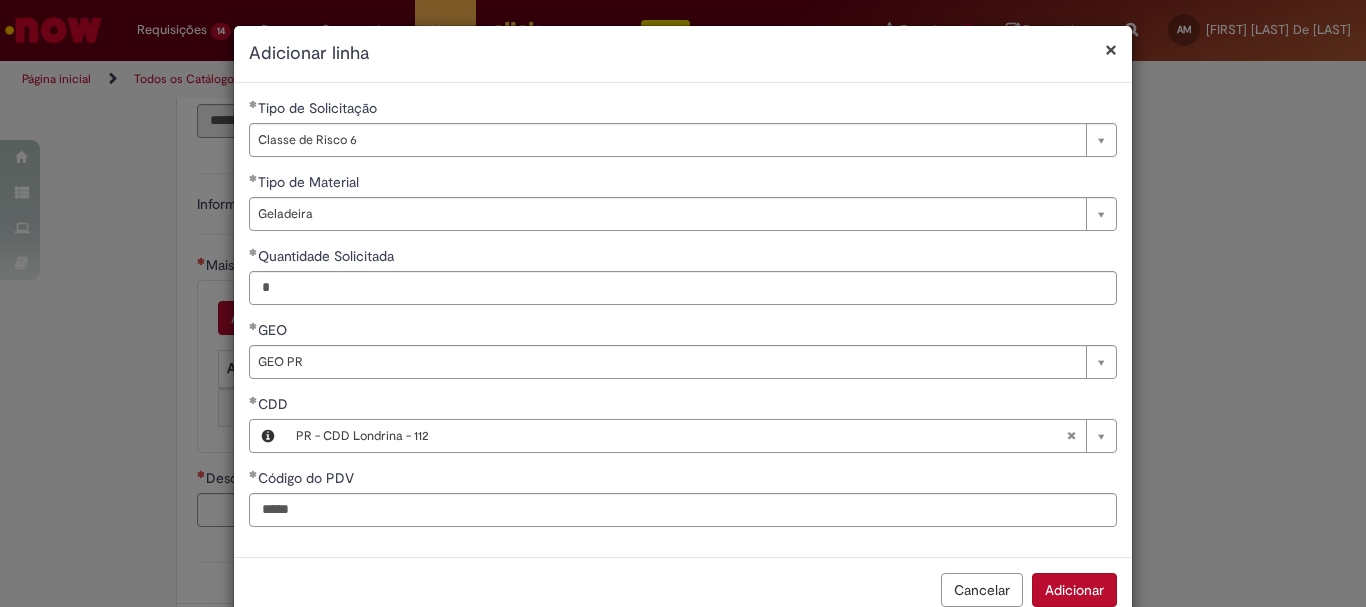 type 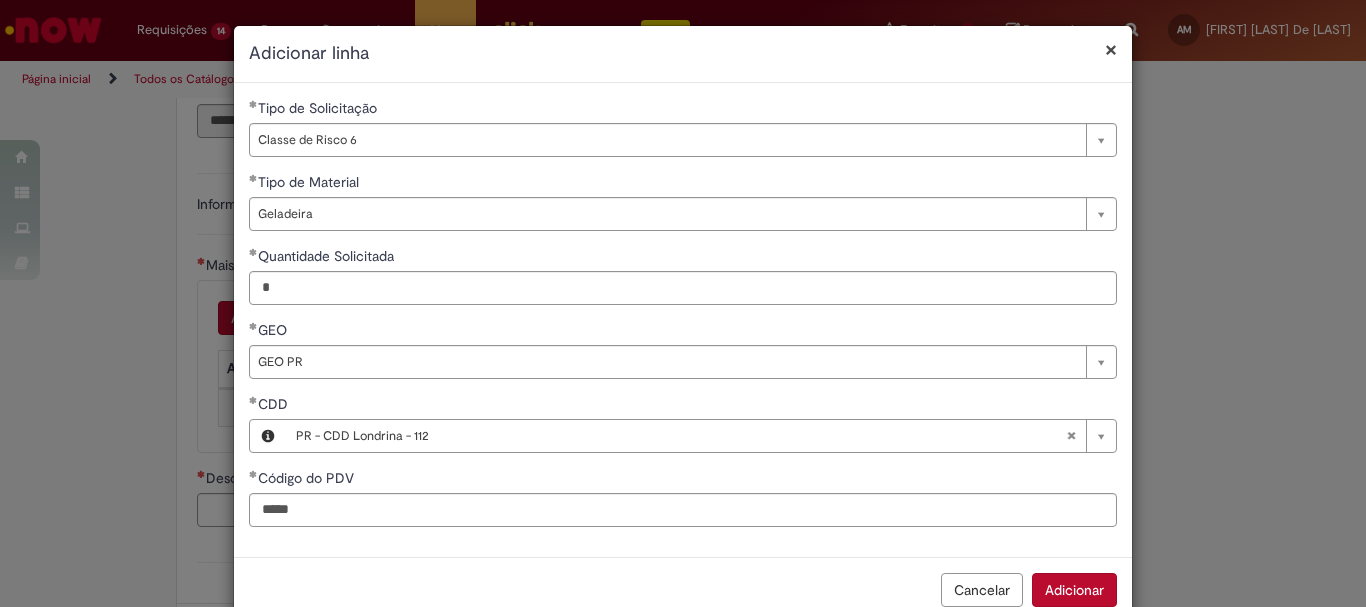 click on "Adicionar" at bounding box center (1074, 590) 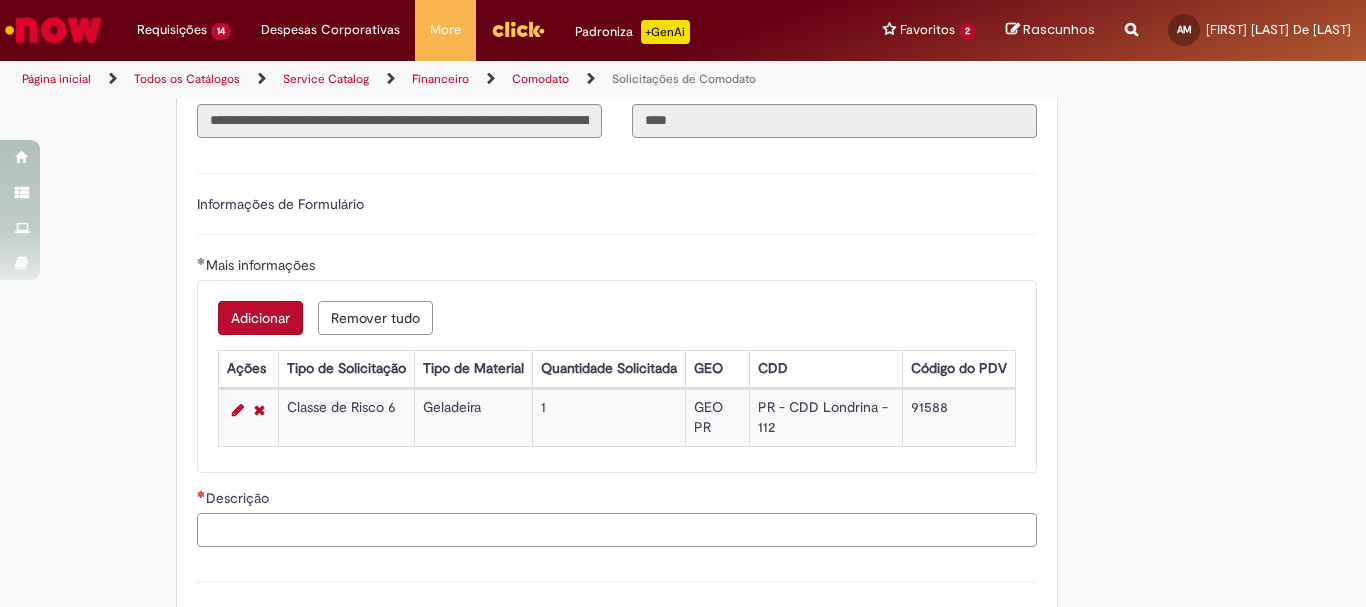 click on "Descrição" at bounding box center [617, 530] 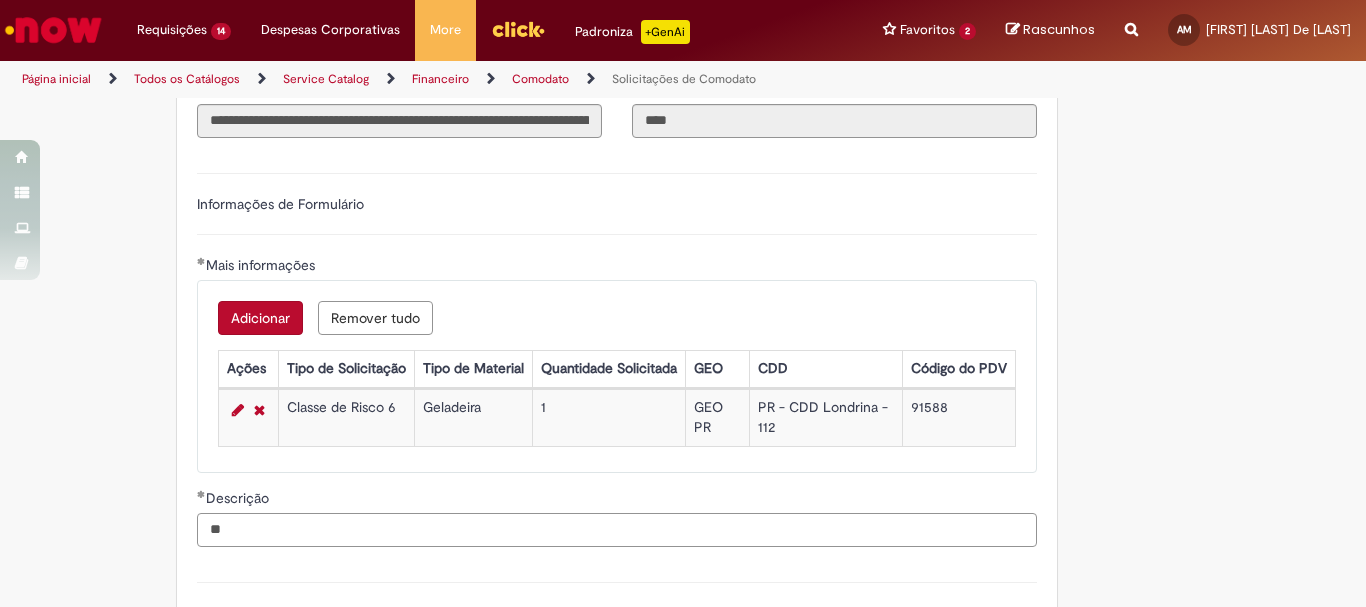 type on "*" 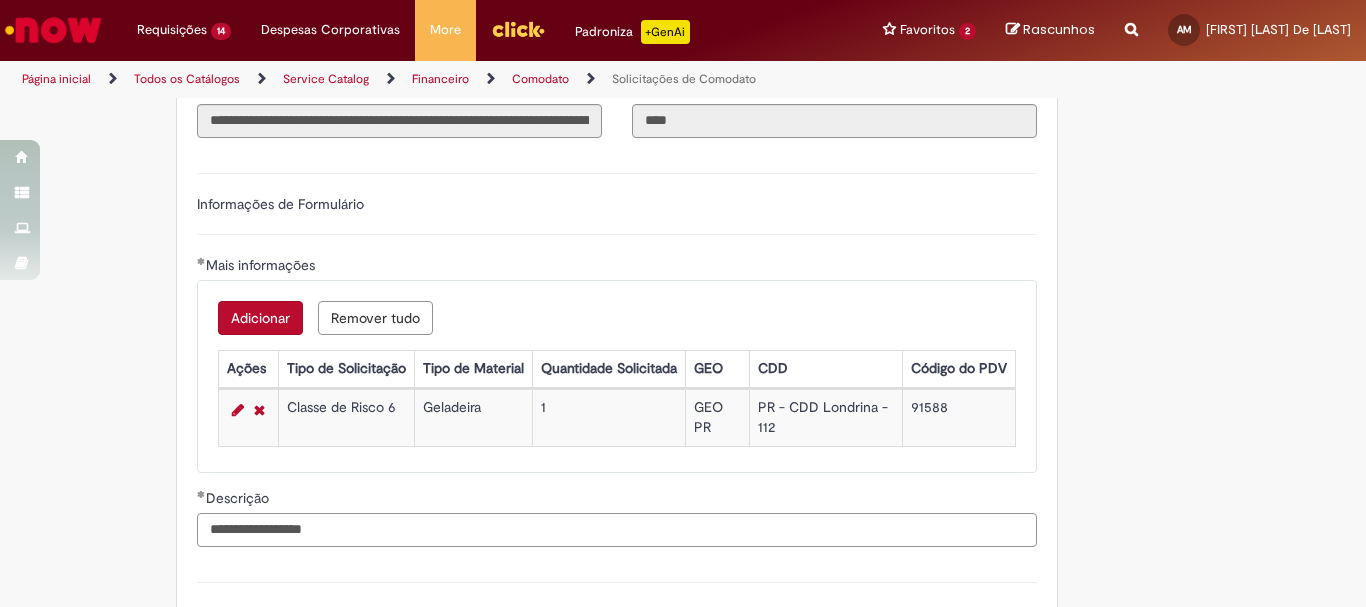 scroll, scrollTop: 710, scrollLeft: 0, axis: vertical 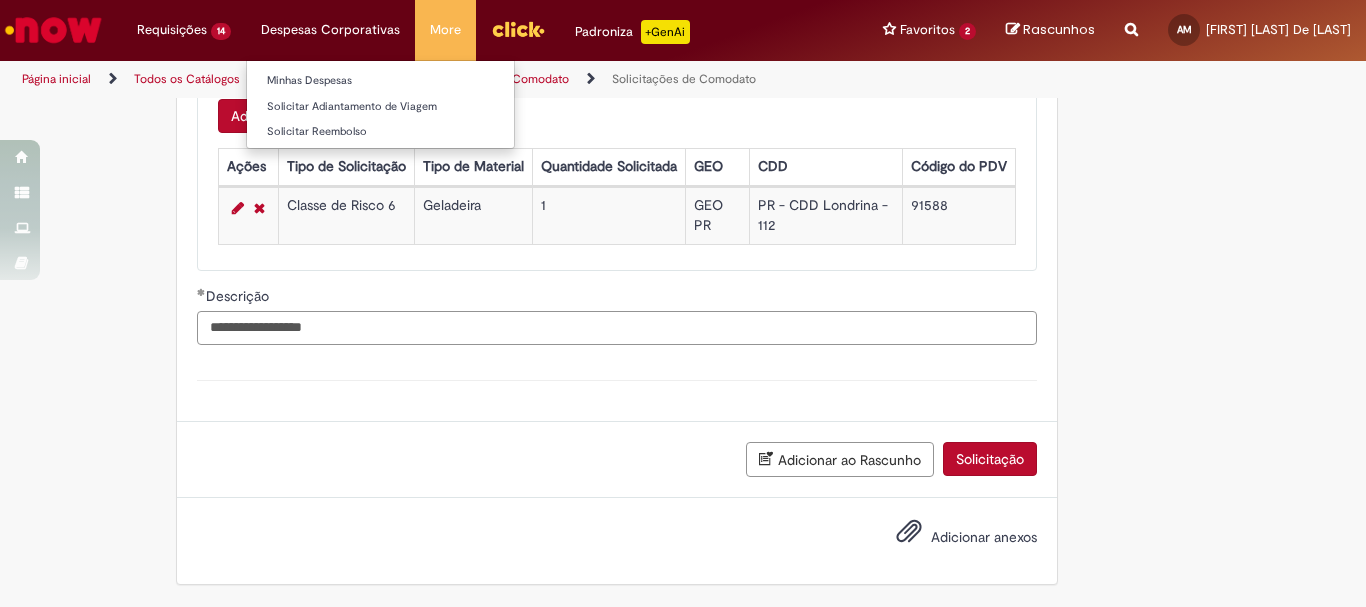 type on "**********" 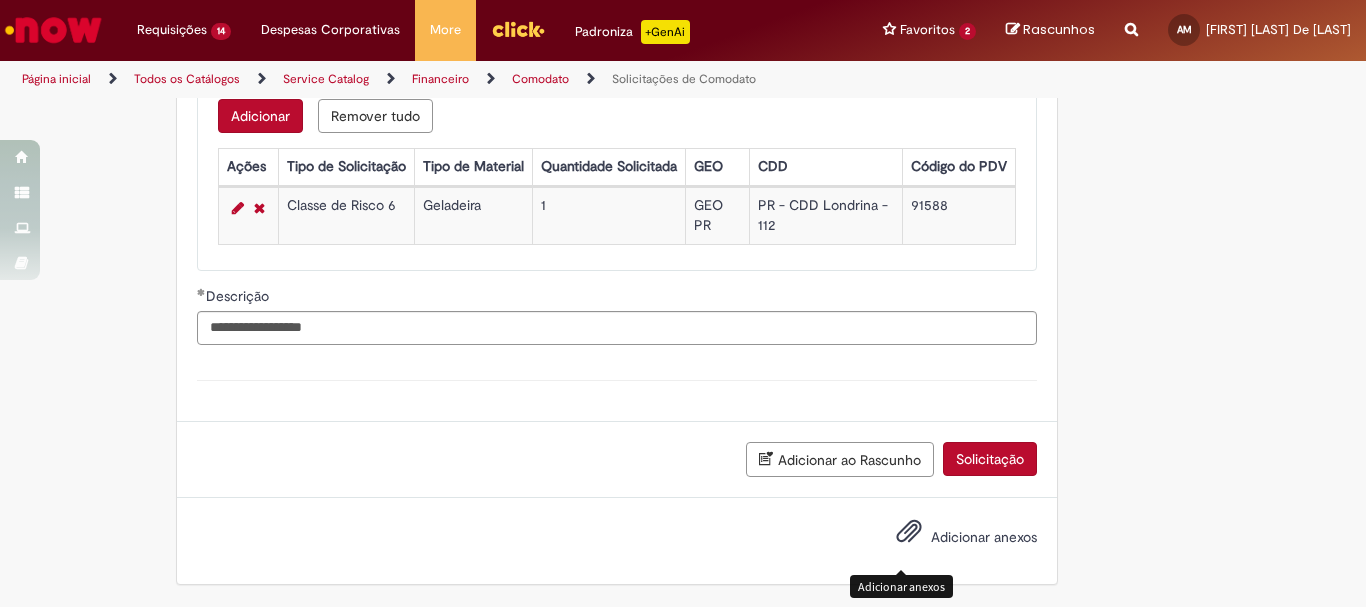 click at bounding box center [909, 532] 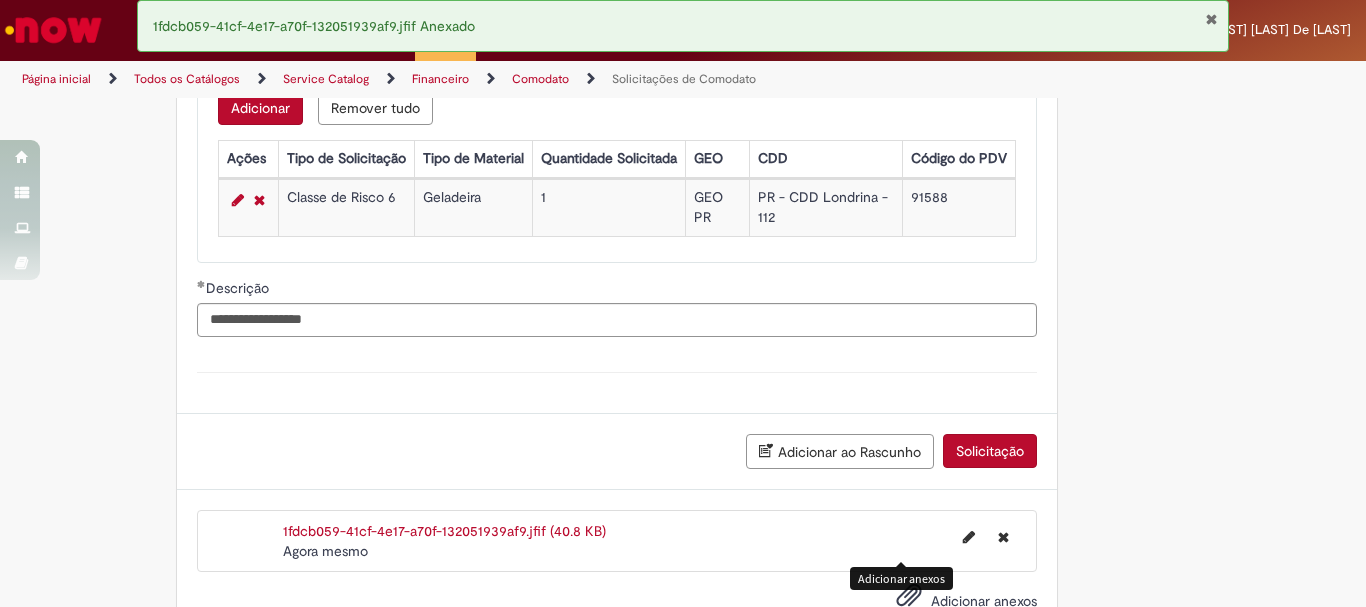 click on "Solicitação" at bounding box center (990, 451) 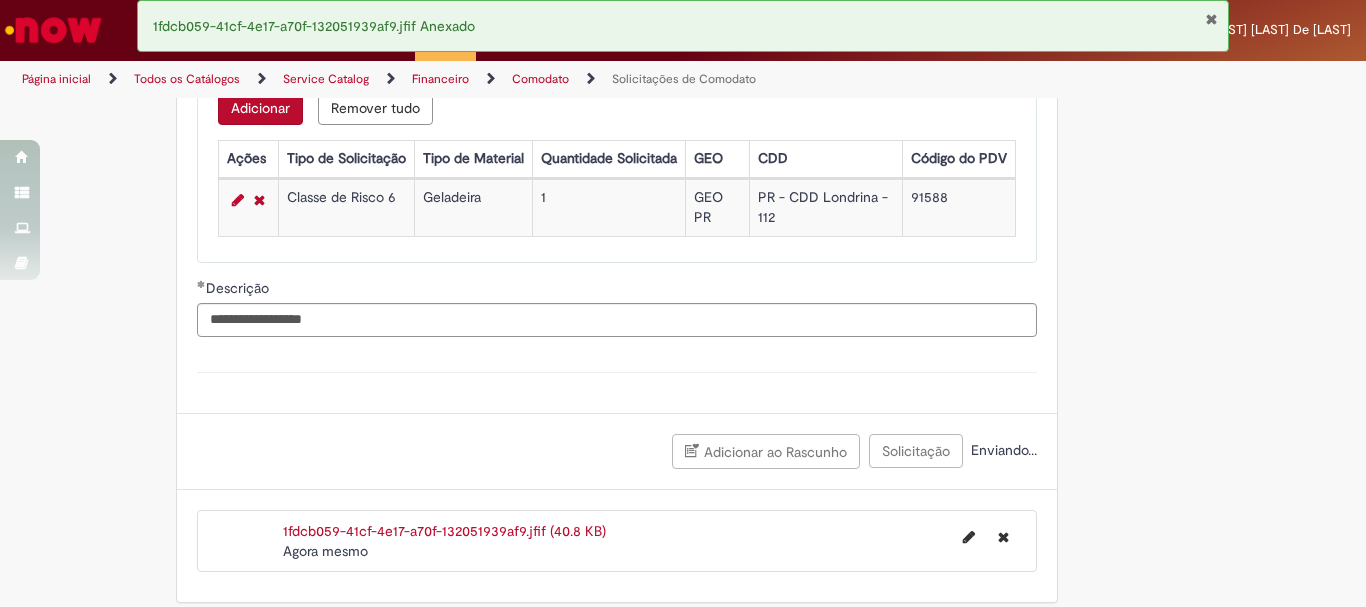click at bounding box center [1211, 19] 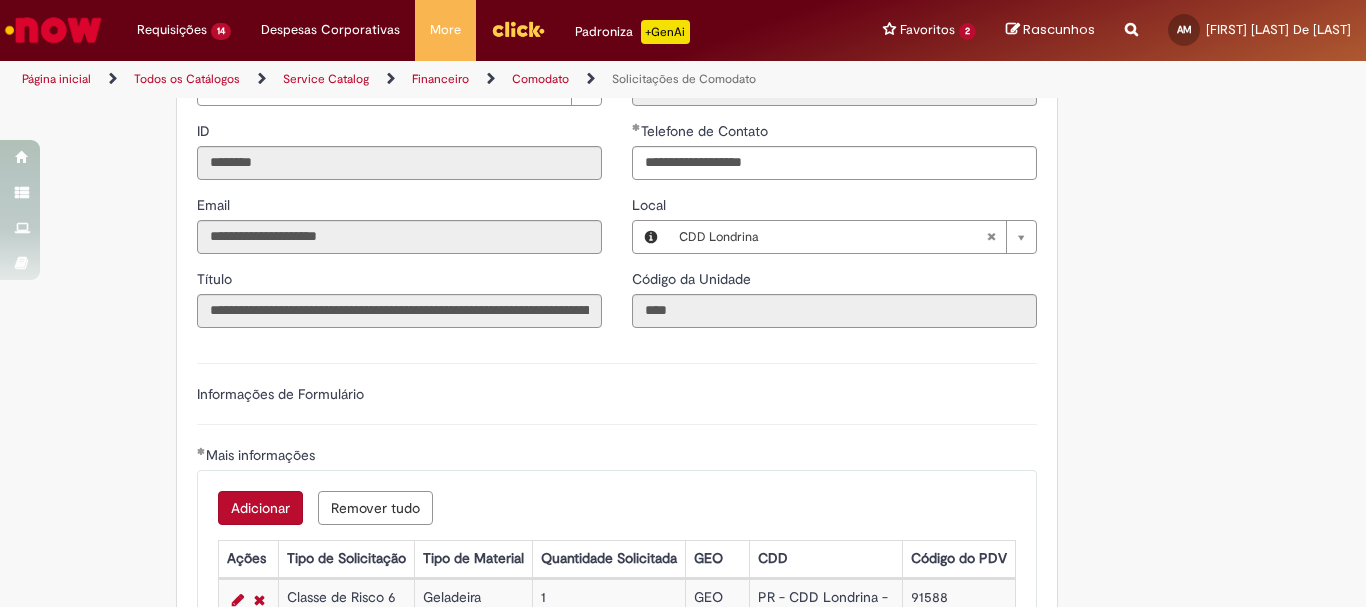scroll, scrollTop: 0, scrollLeft: 0, axis: both 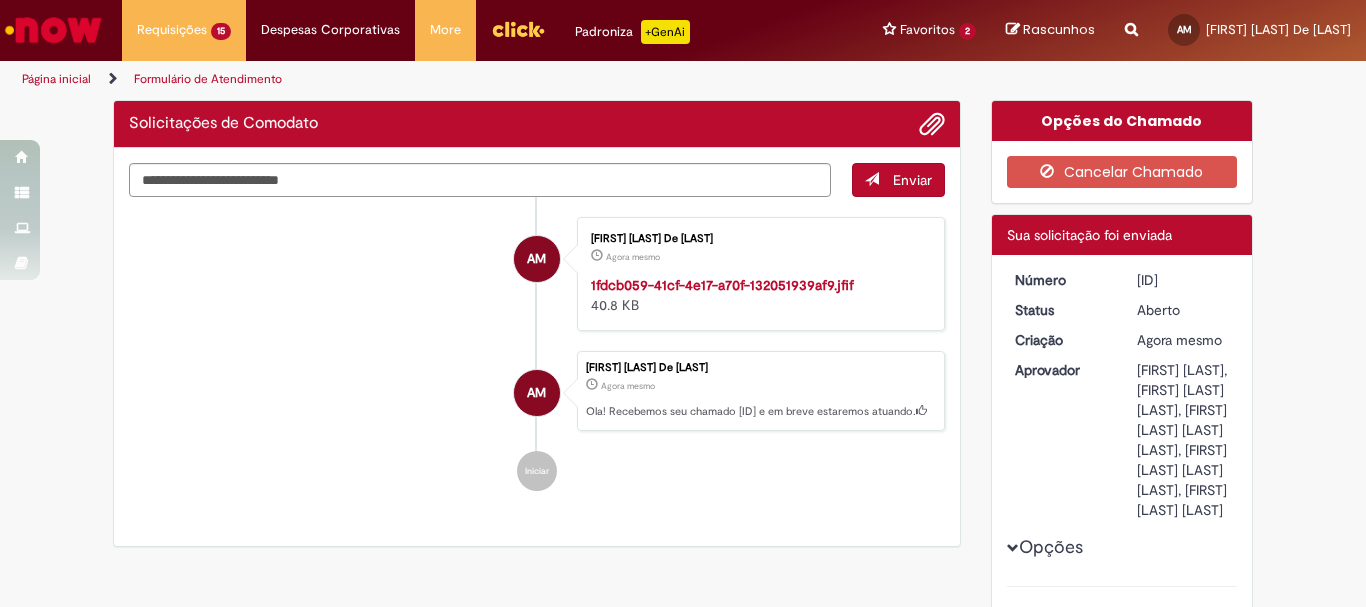 click on "R13354209" at bounding box center [1183, 280] 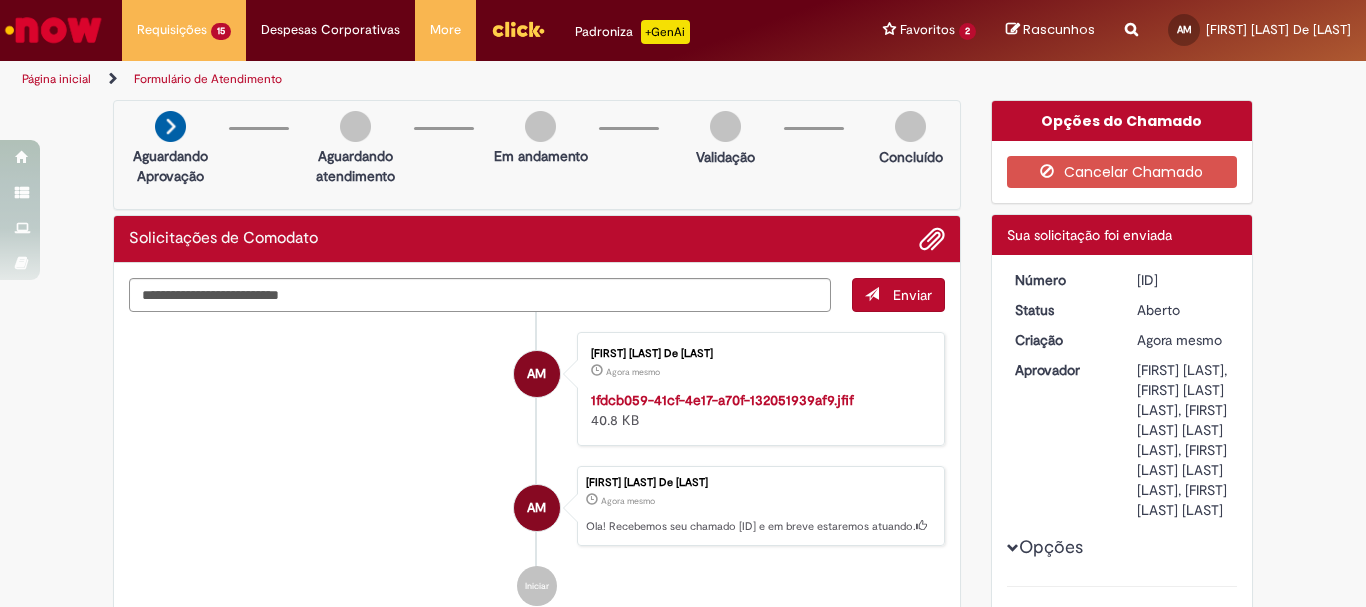 copy on "R13354209" 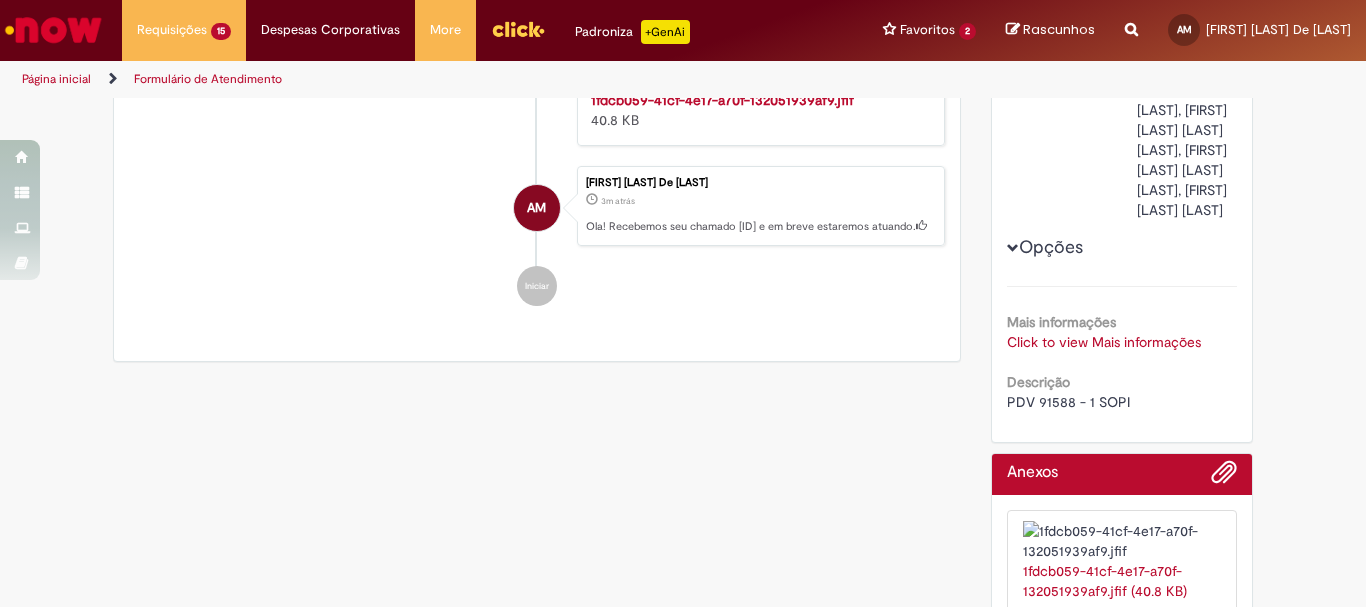 scroll, scrollTop: 0, scrollLeft: 0, axis: both 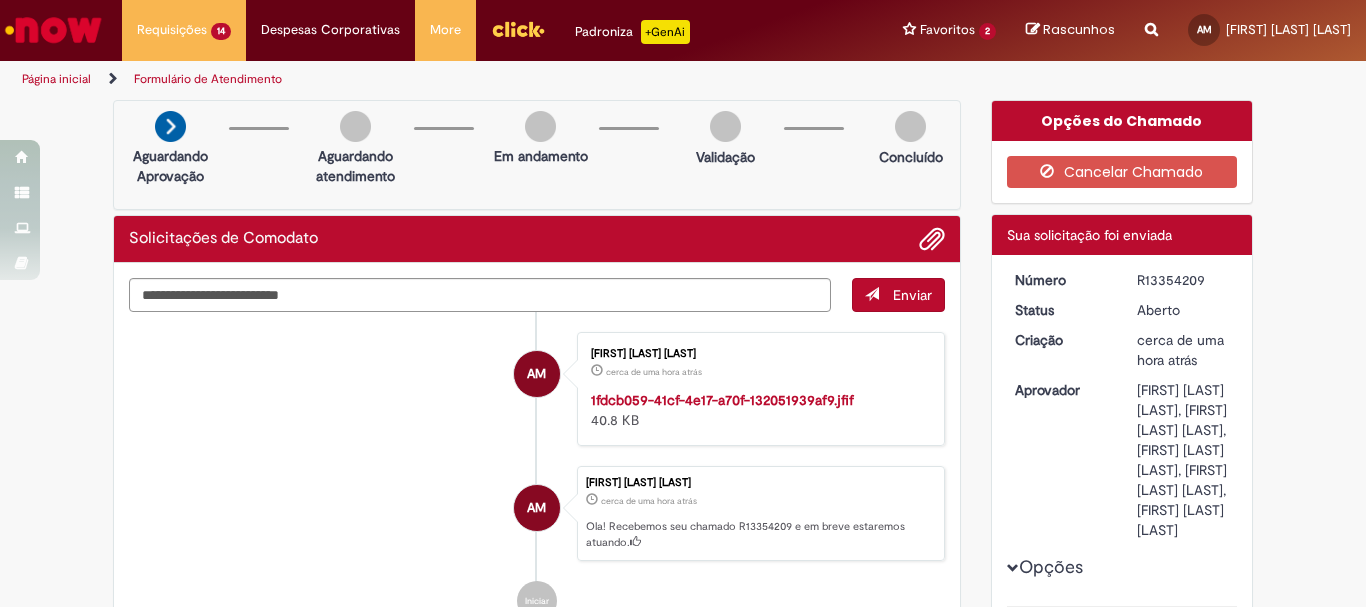 click on "R13354209" at bounding box center [1183, 280] 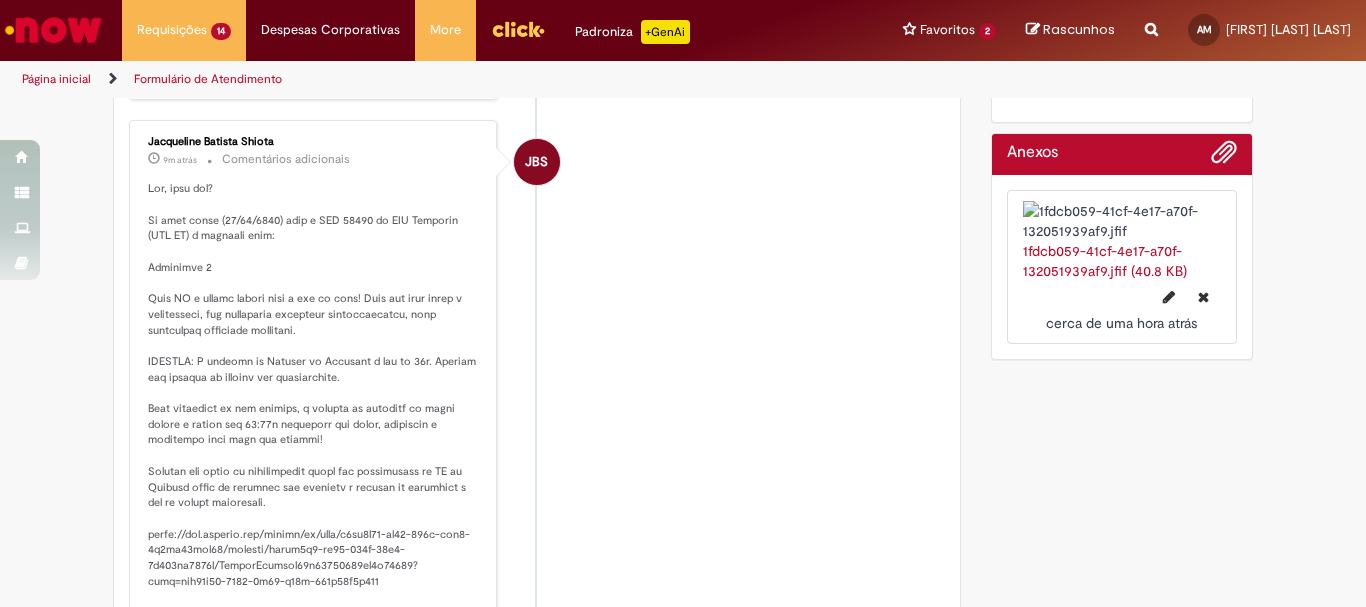 scroll, scrollTop: 0, scrollLeft: 0, axis: both 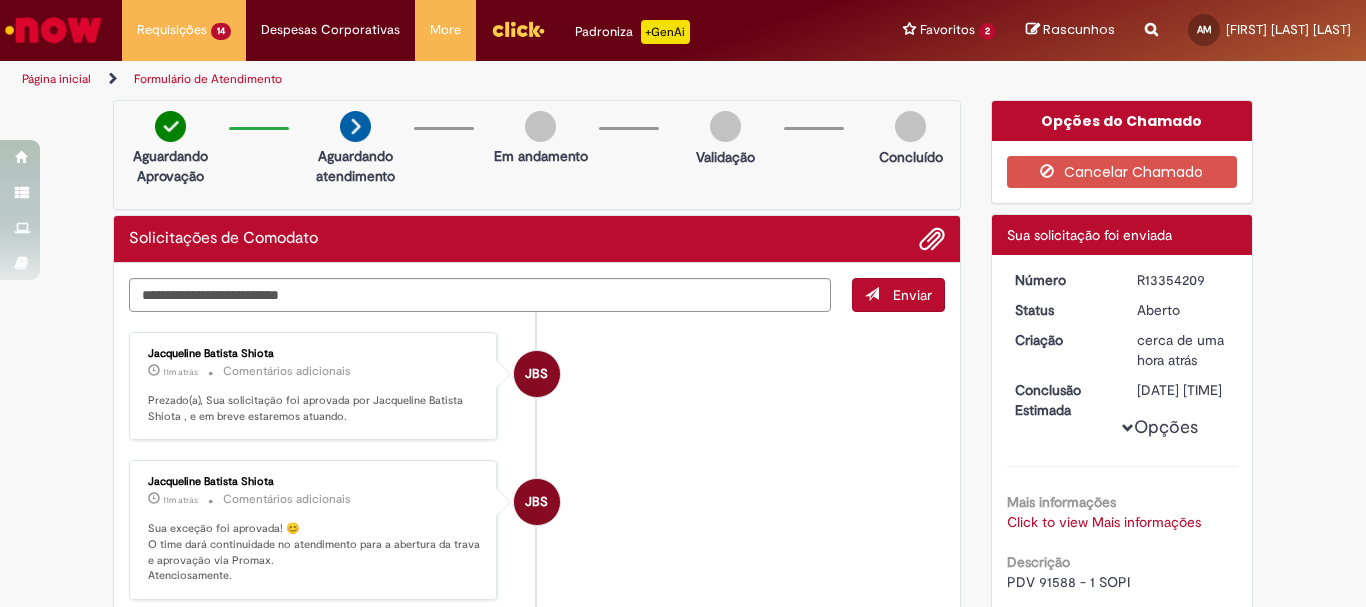 click on "Verificar Código de Barras
Aguardando Aprovação
Aguardando atendimento
Em andamento
Validação
Concluído
Solicitações de Comodato
Enviar
JBS
[FIRST] [LAST] [LAST]
11m atrás 11 minutos atrás     Comentários adicionais
Prezado(a), Sua solicitação foi aprovada por [FIRST] [LAST] [LAST] , e em breve estaremos atuando." at bounding box center (683, 830) 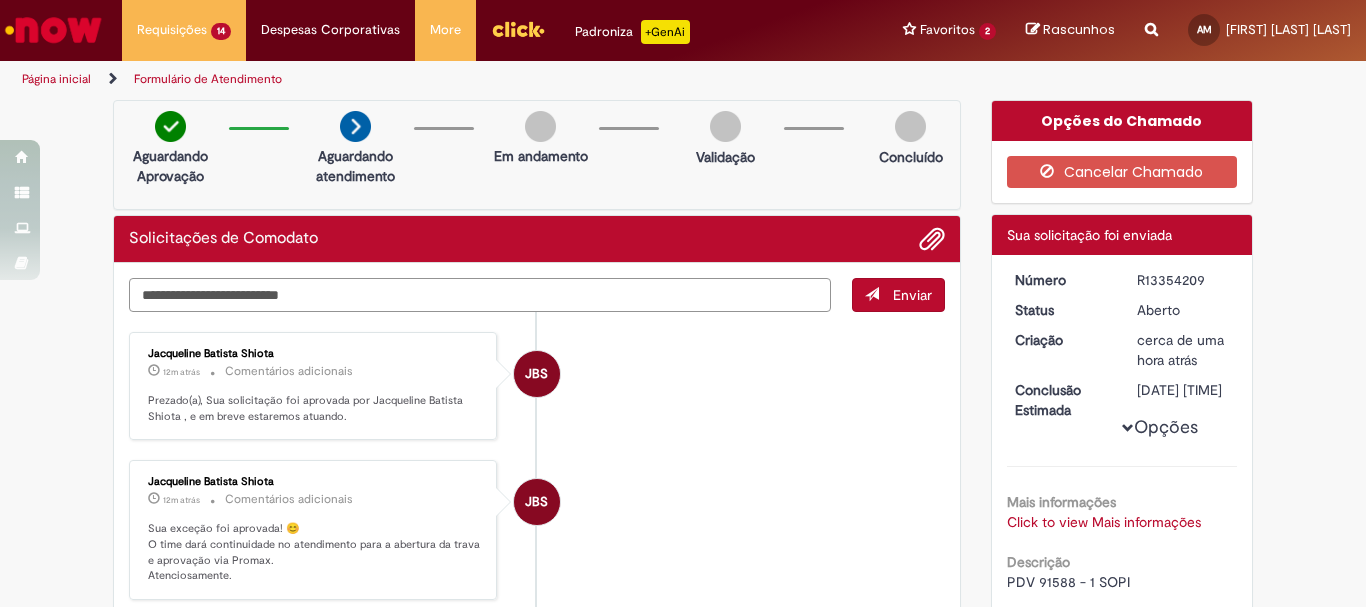click at bounding box center [480, 295] 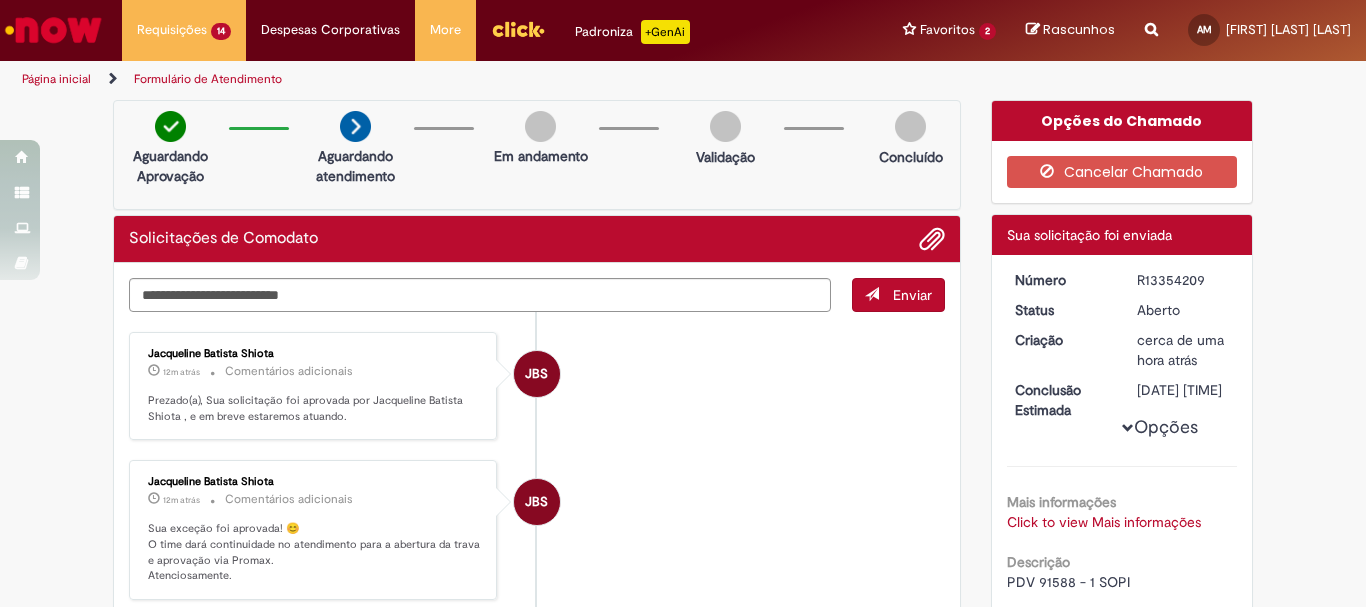 click at bounding box center [932, 239] 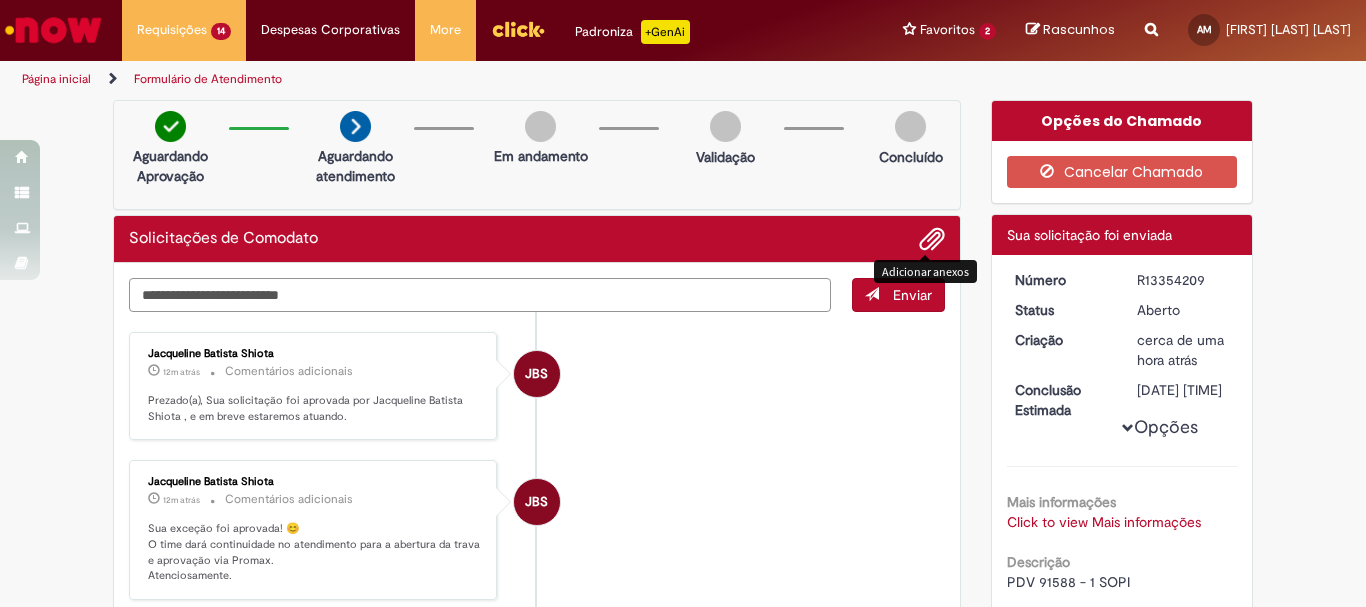 click at bounding box center [480, 295] 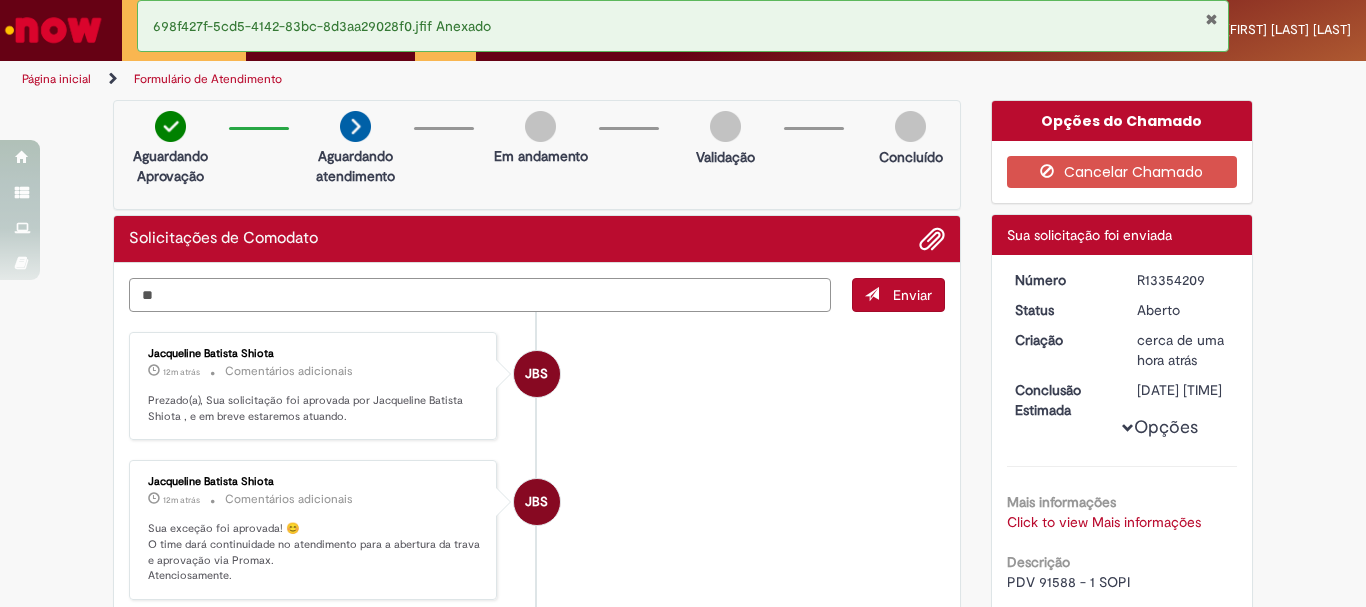 type on "*" 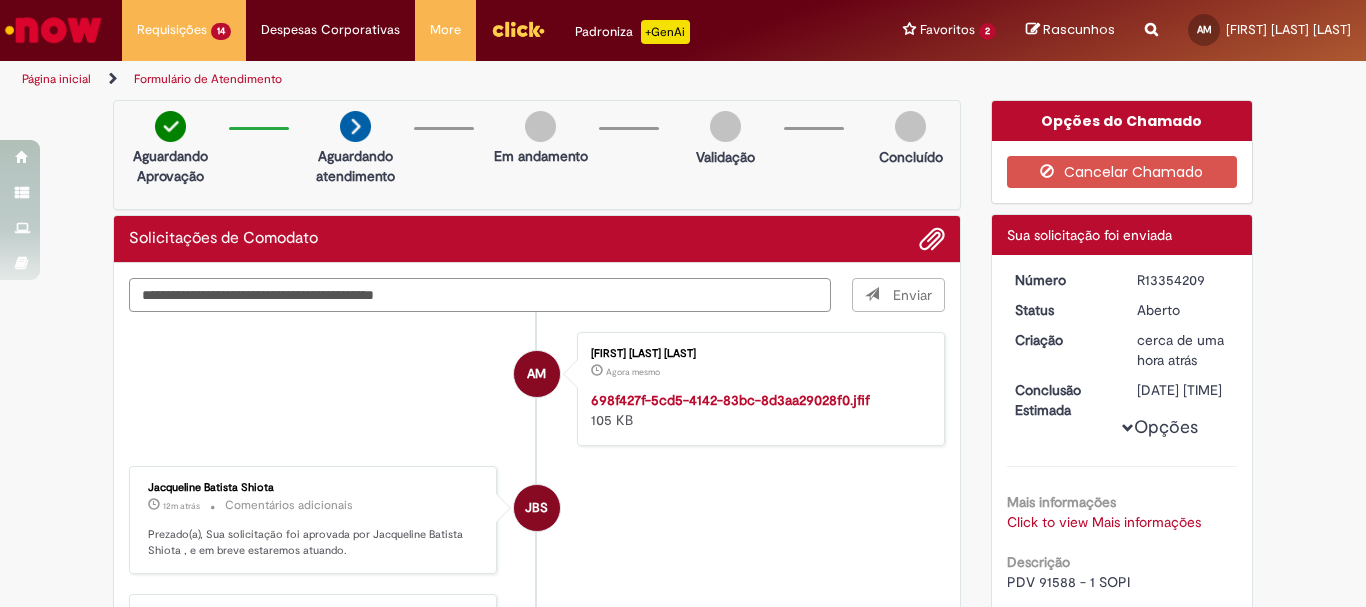 type on "**********" 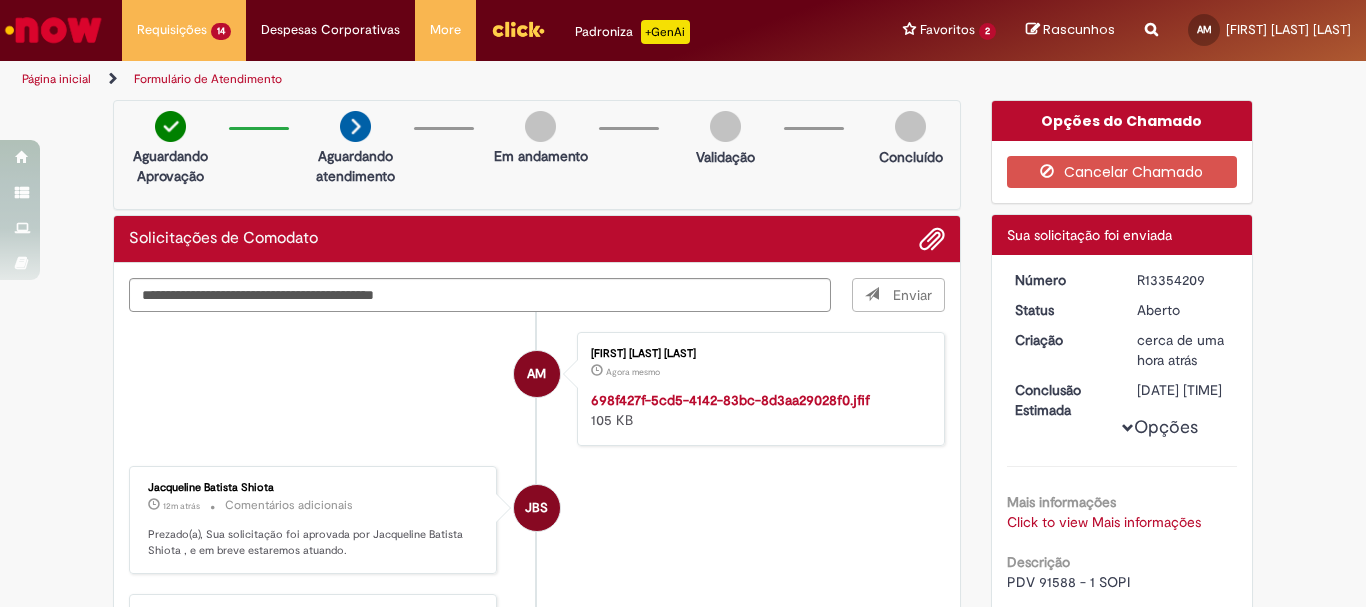 click on "Enviar" at bounding box center [899, 295] 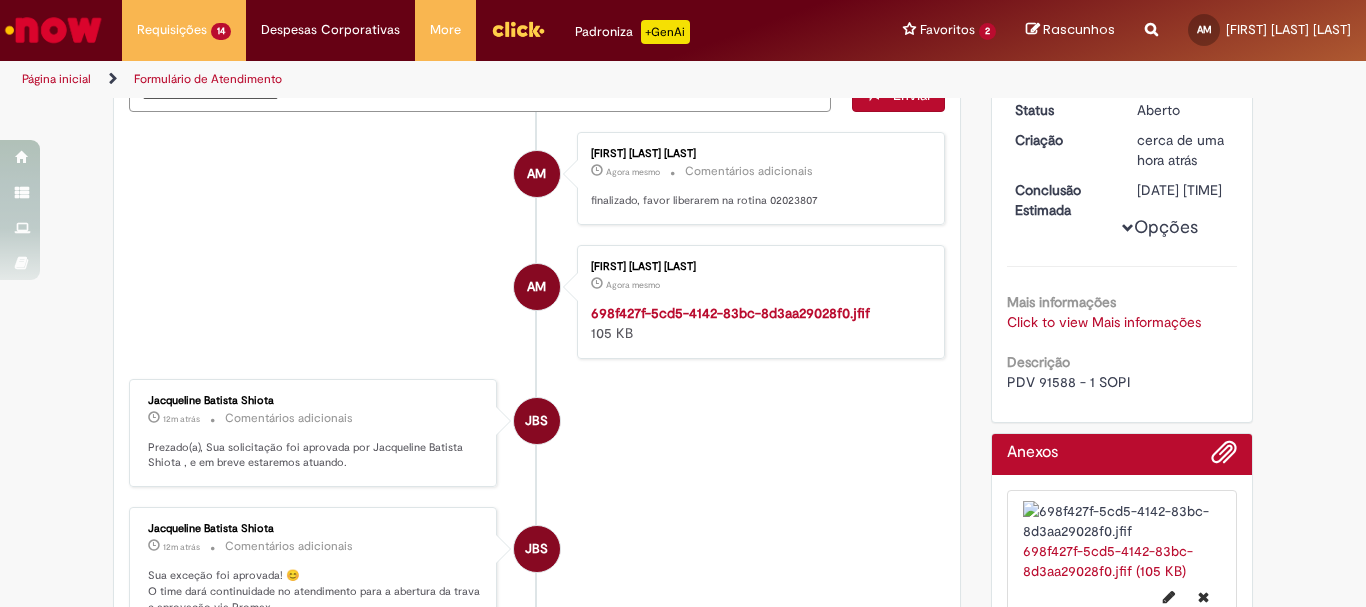 scroll, scrollTop: 400, scrollLeft: 0, axis: vertical 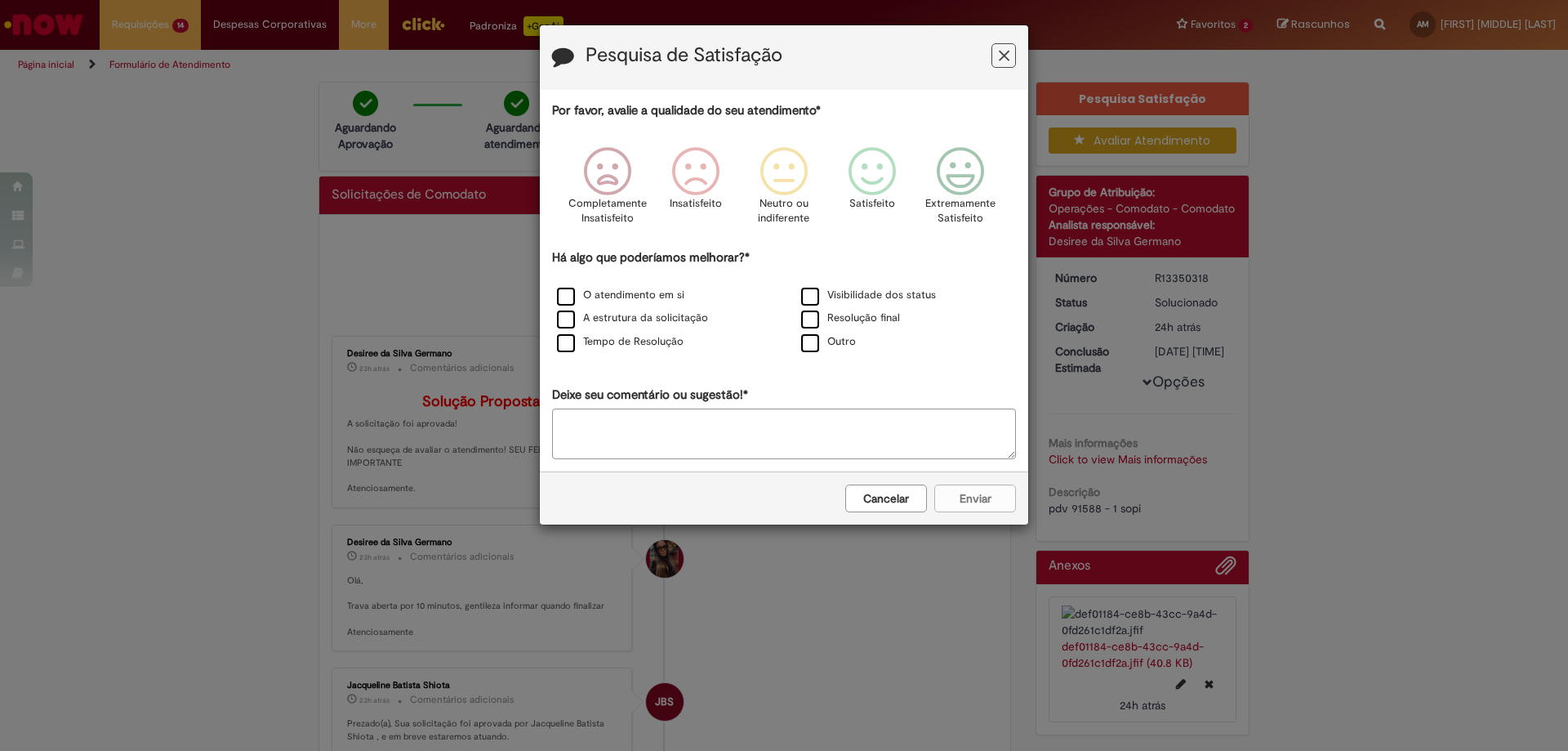 click on "Cancelar" at bounding box center [886, 498] 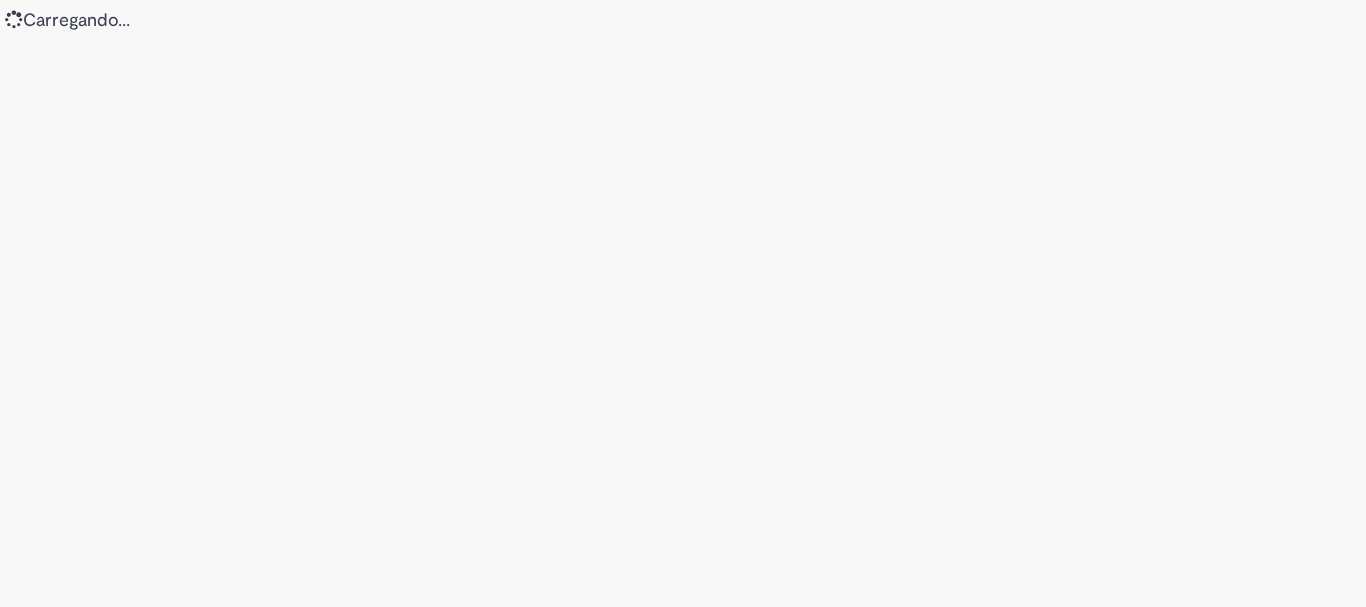 scroll, scrollTop: 0, scrollLeft: 0, axis: both 